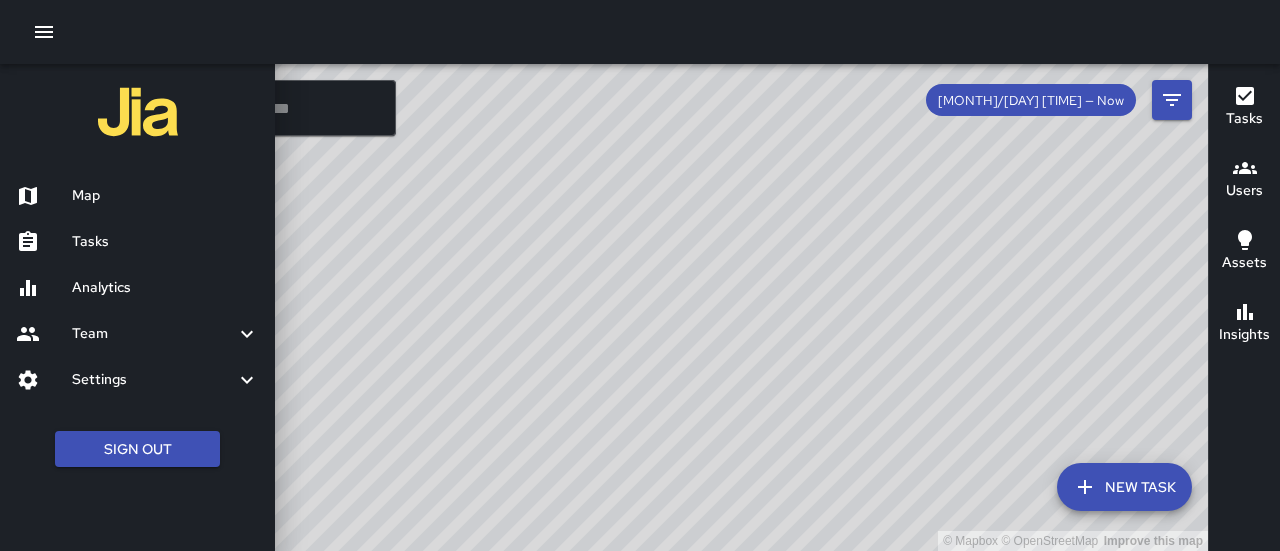scroll, scrollTop: 0, scrollLeft: 0, axis: both 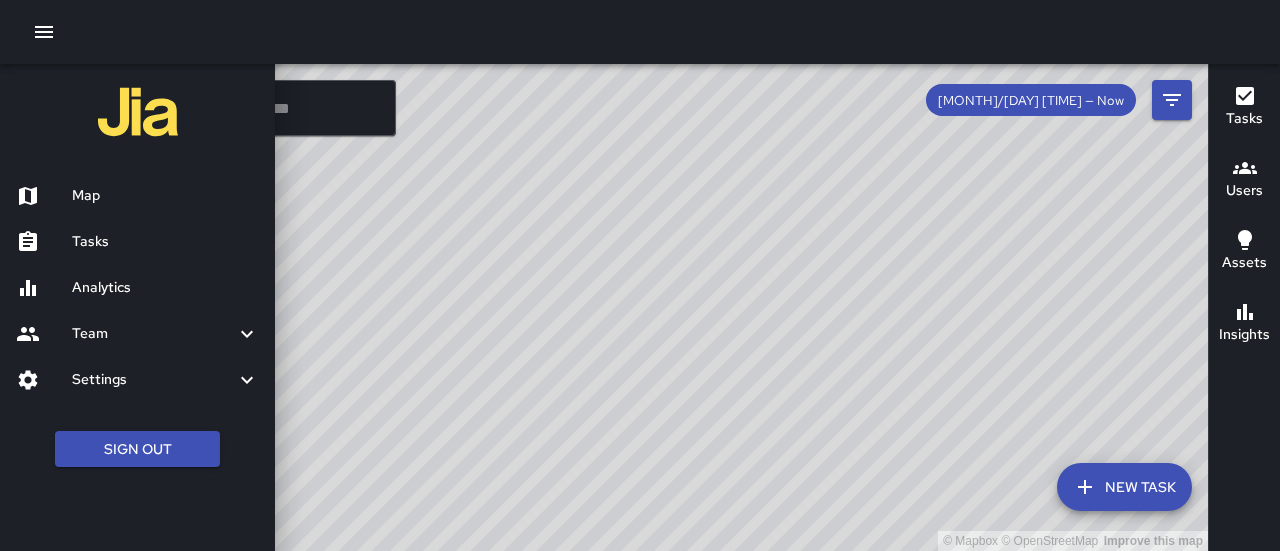 click 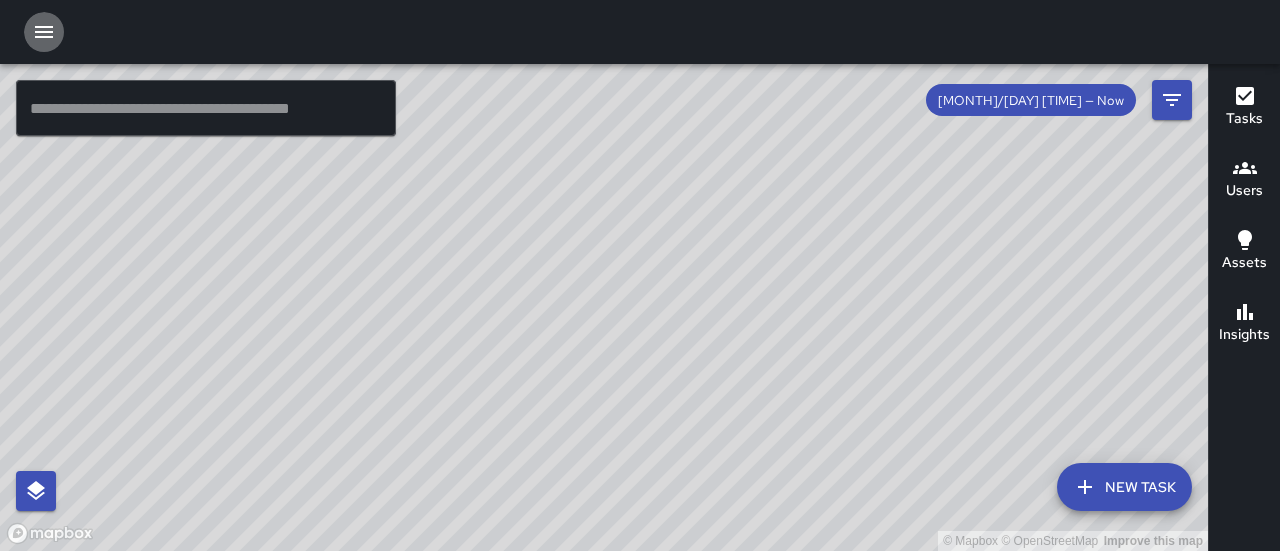 click 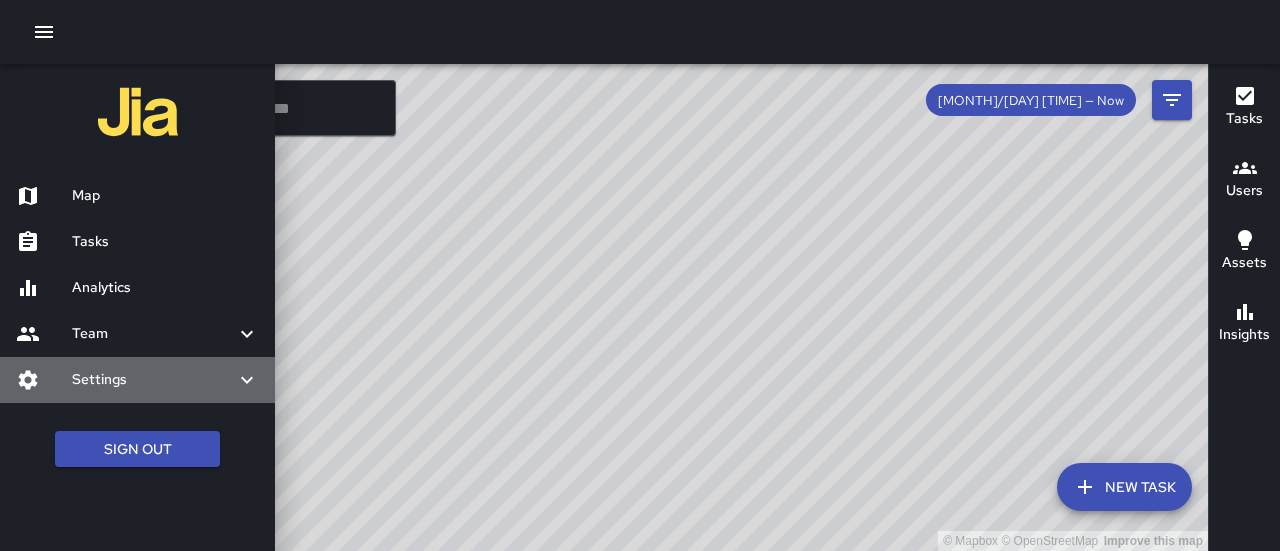 click 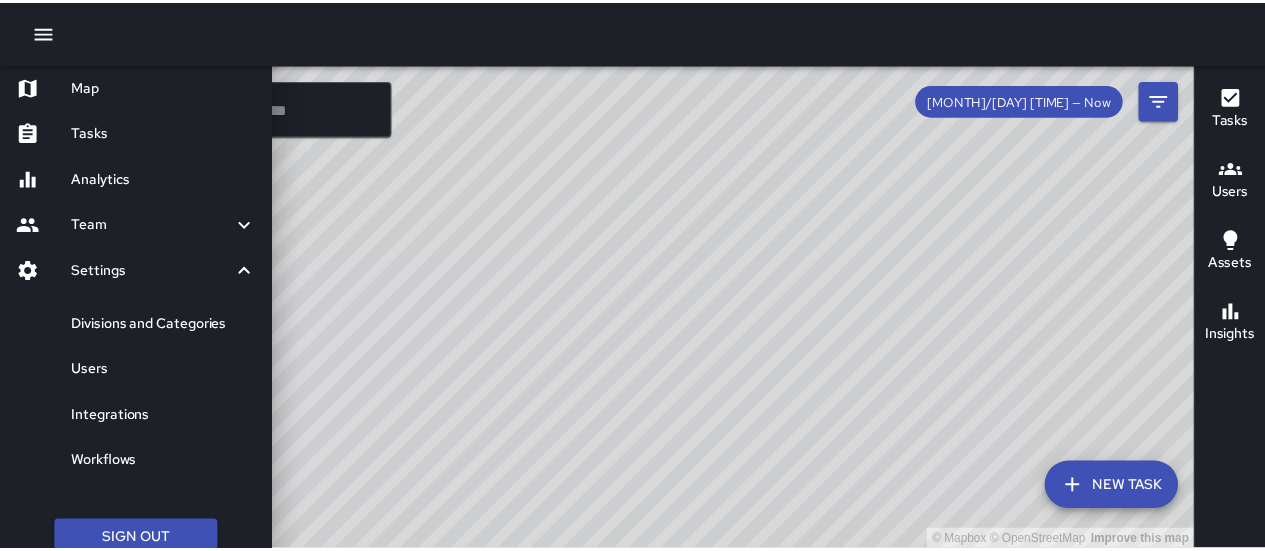 scroll, scrollTop: 112, scrollLeft: 0, axis: vertical 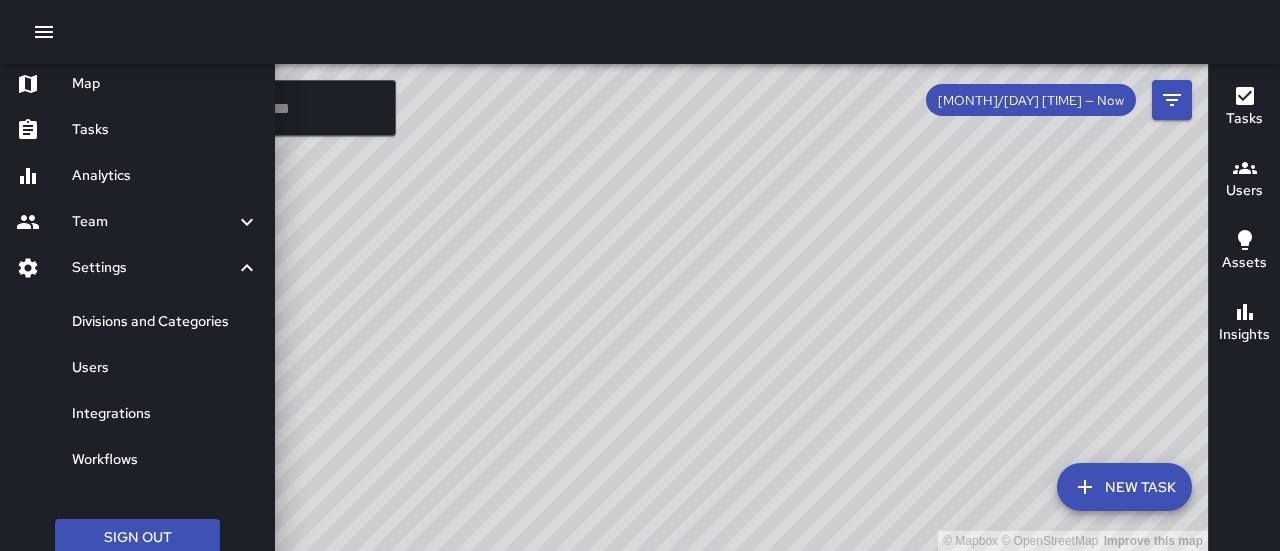 click on "Users" at bounding box center (165, 368) 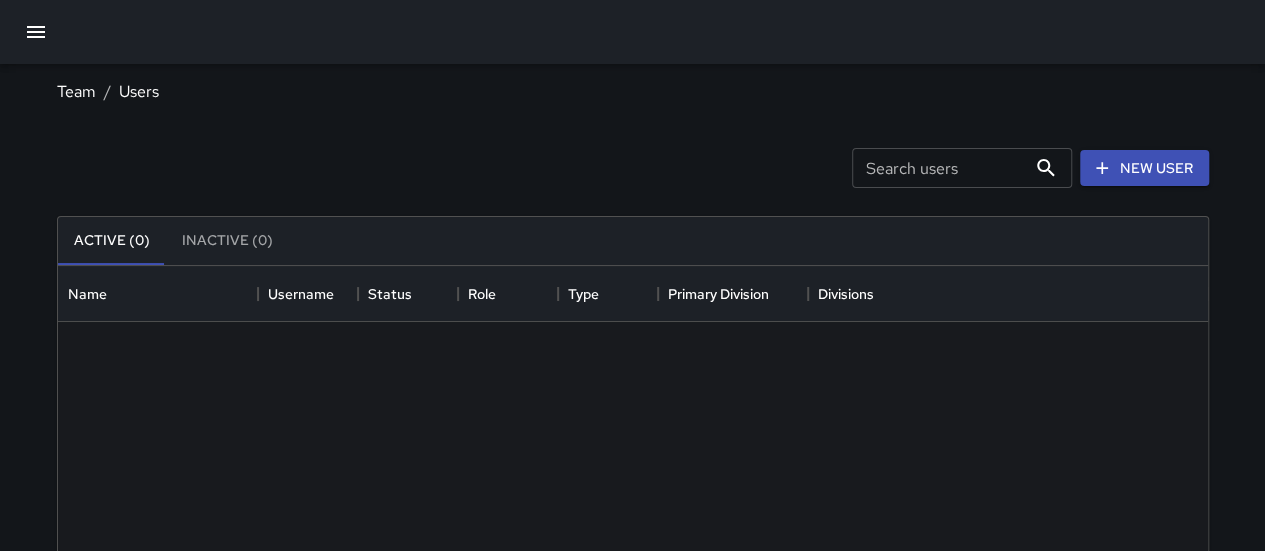 scroll, scrollTop: 16, scrollLeft: 16, axis: both 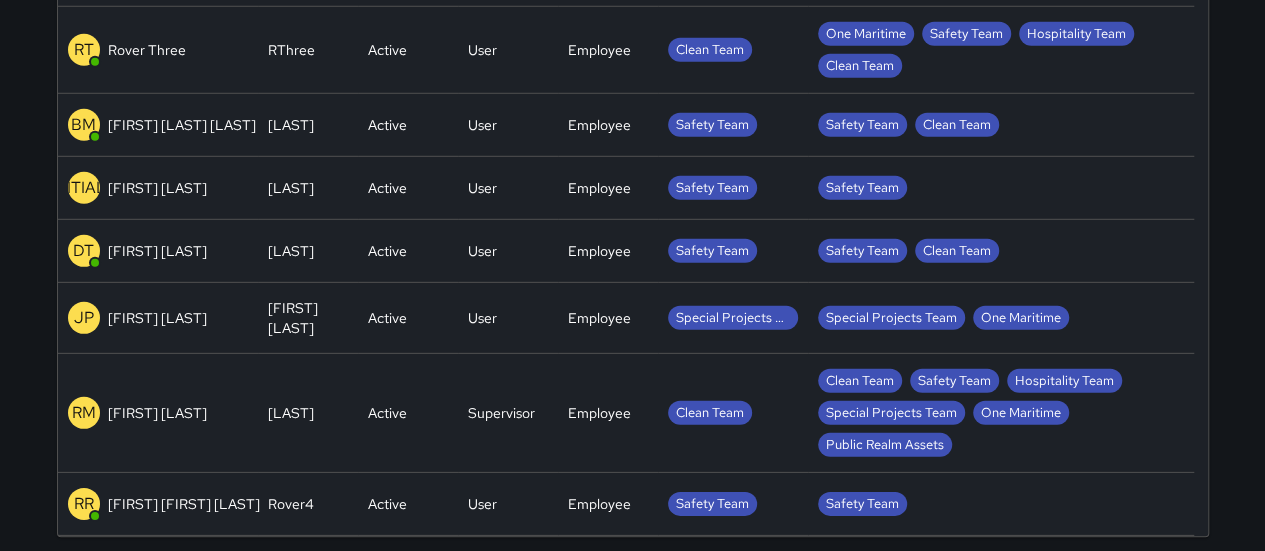click on "[FIRST] [LAST]" at bounding box center [157, 188] 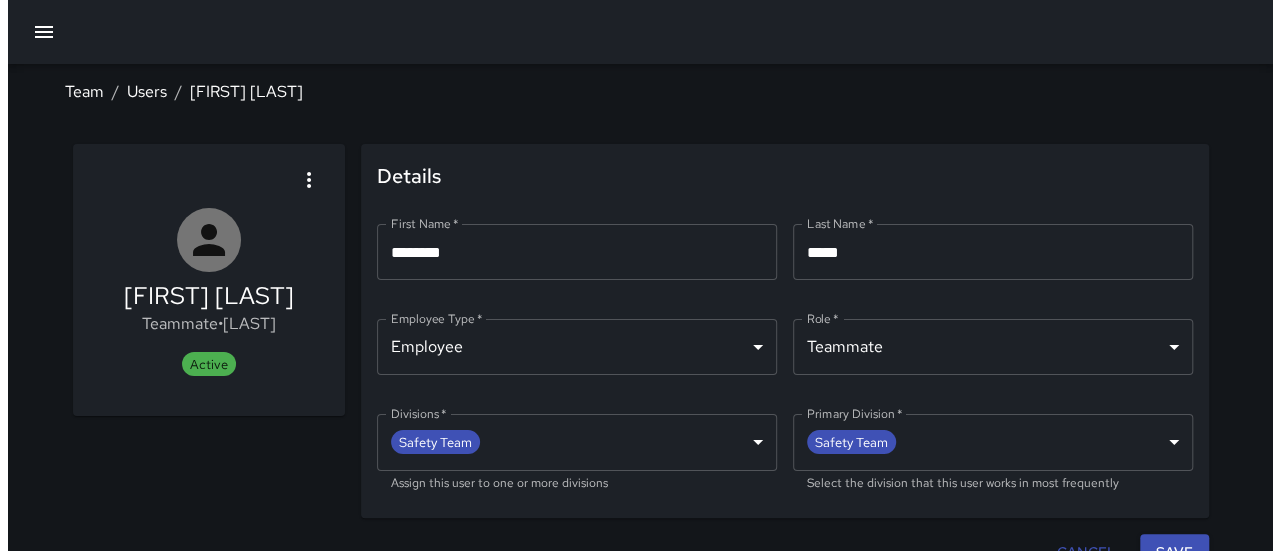 scroll, scrollTop: 26, scrollLeft: 0, axis: vertical 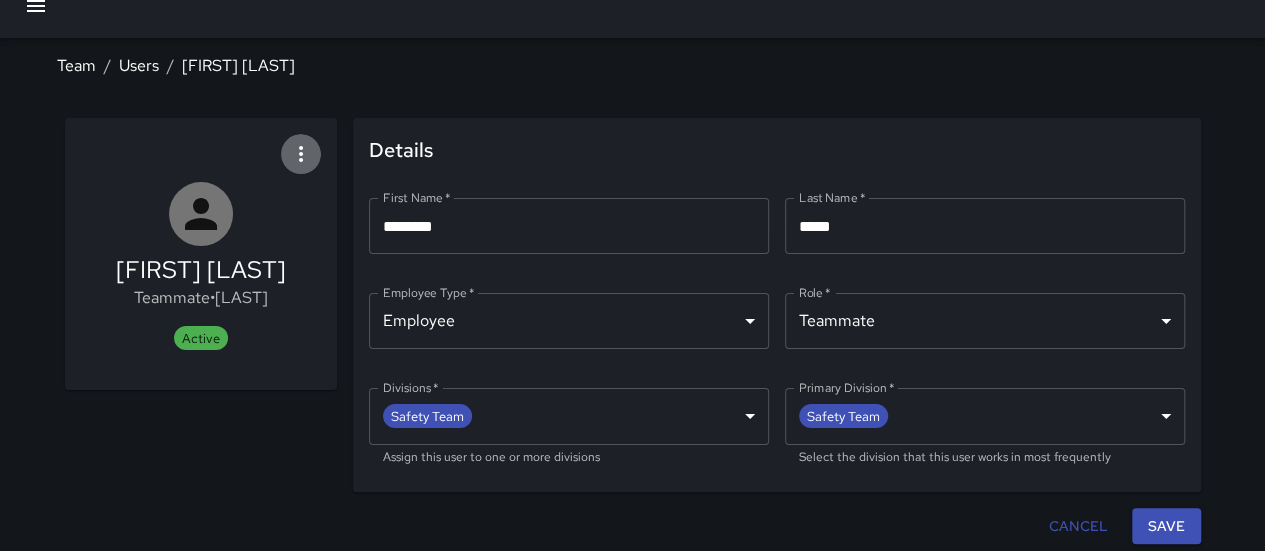click 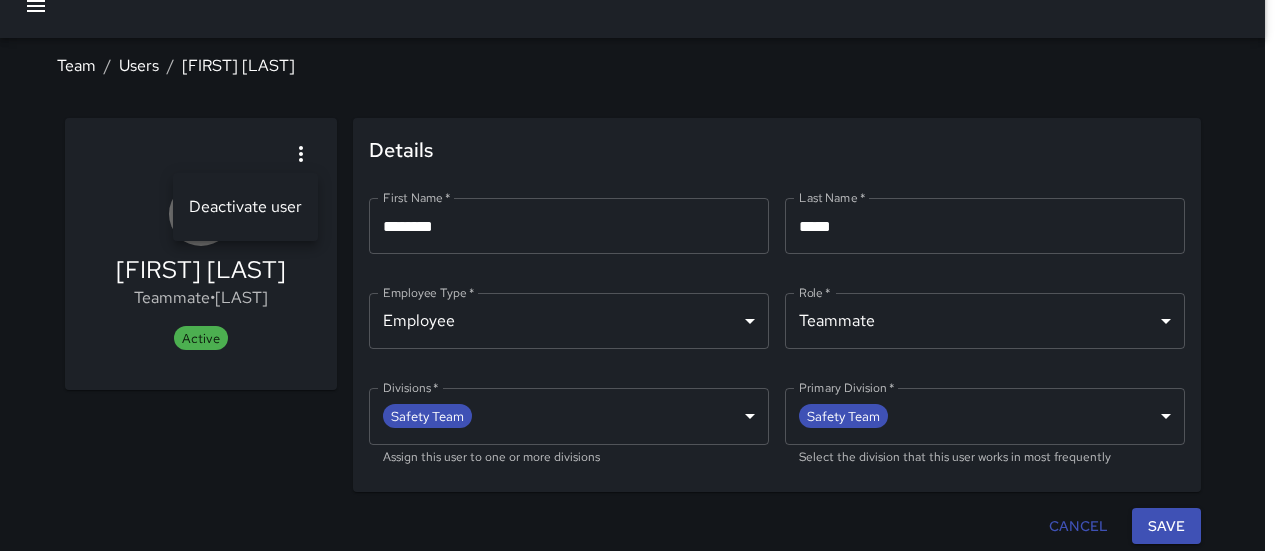 click at bounding box center [640, 275] 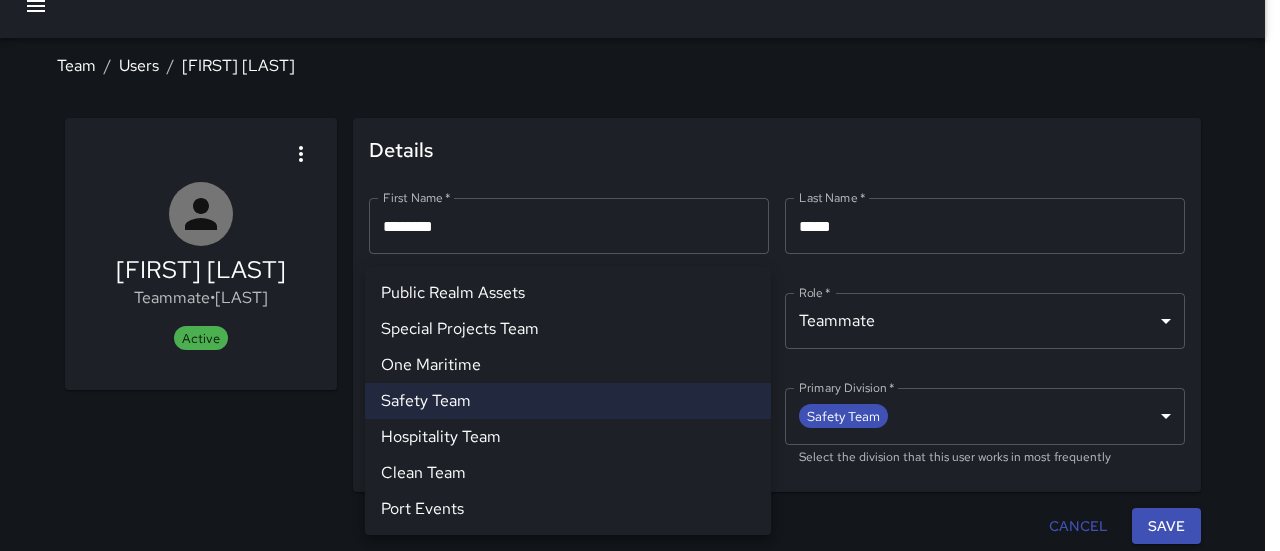 click on "**********" at bounding box center (640, 263) 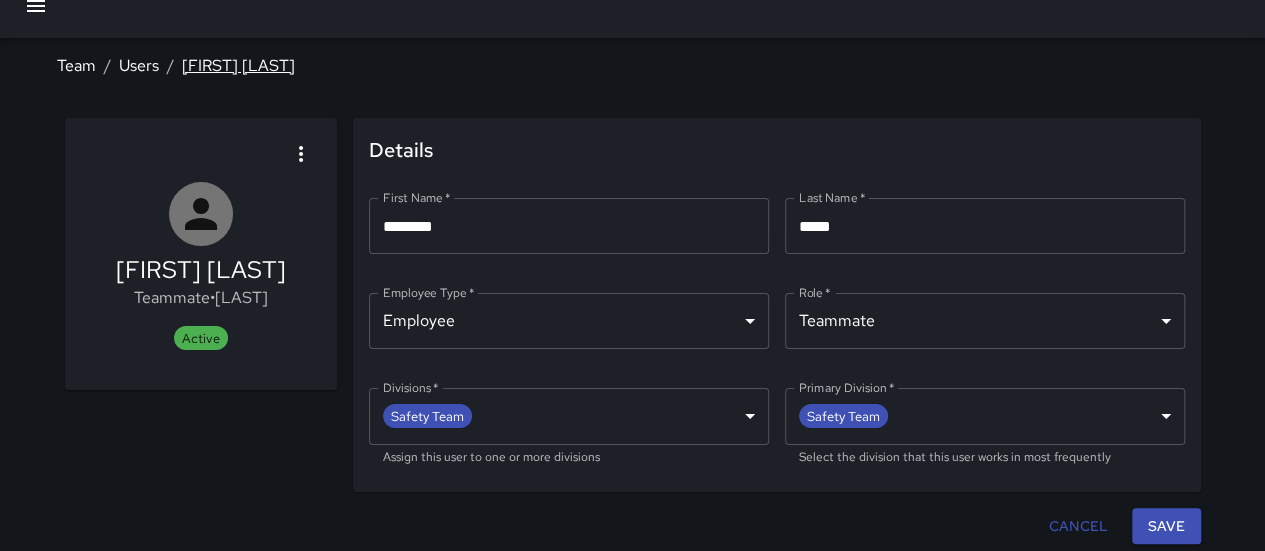 click on "[FIRST] [LAST]" at bounding box center [238, 65] 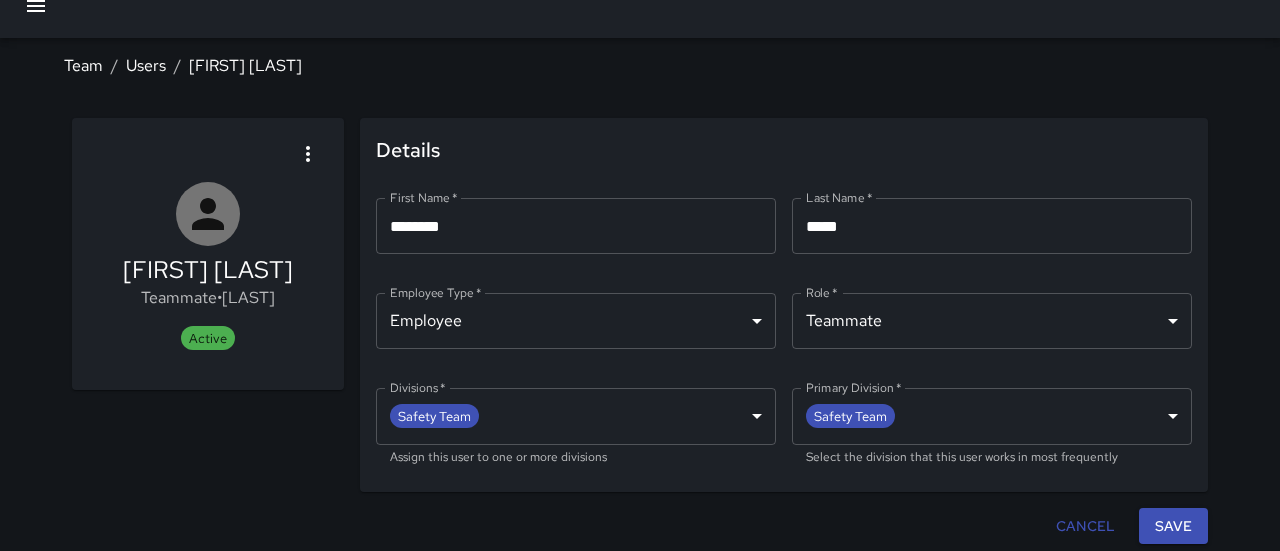 click on "**********" at bounding box center [640, 263] 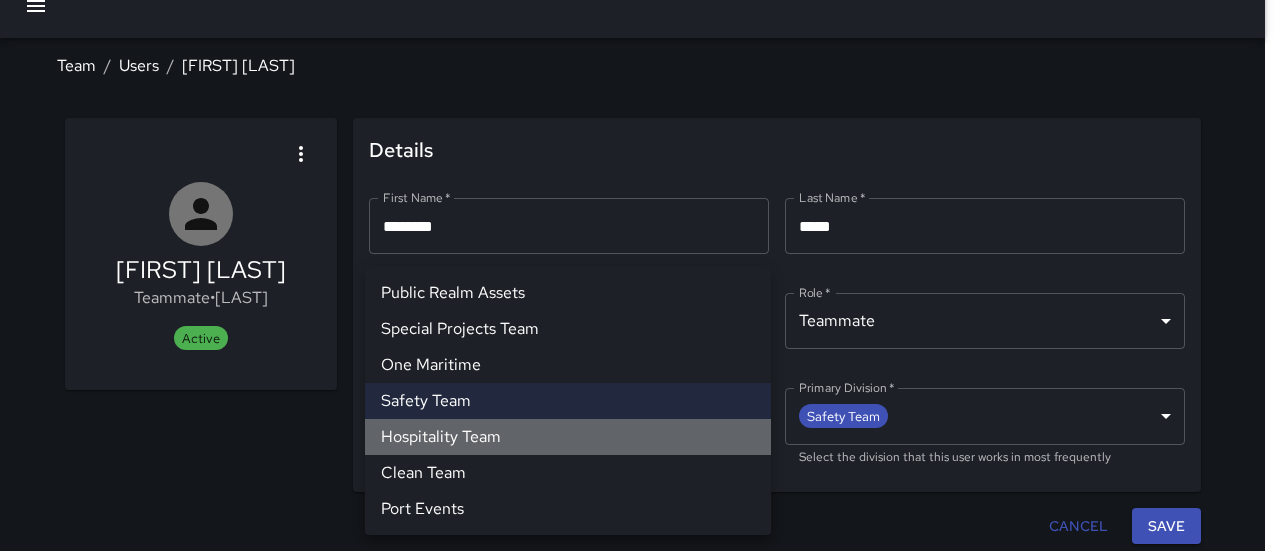 click on "Hospitality Team" at bounding box center (568, 437) 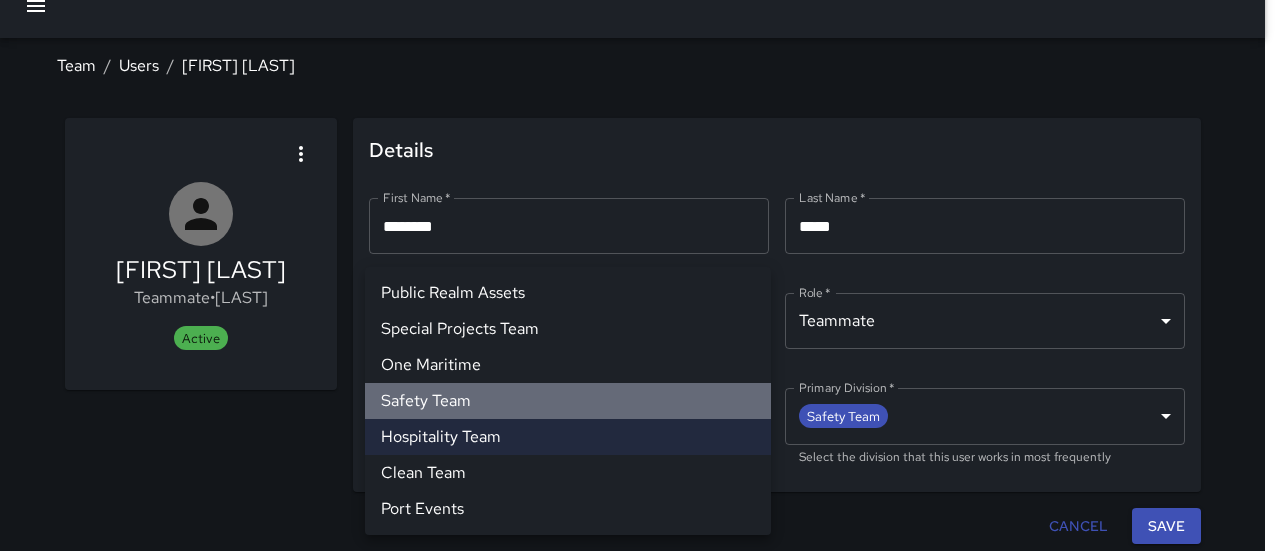 click on "Safety Team" at bounding box center (568, 401) 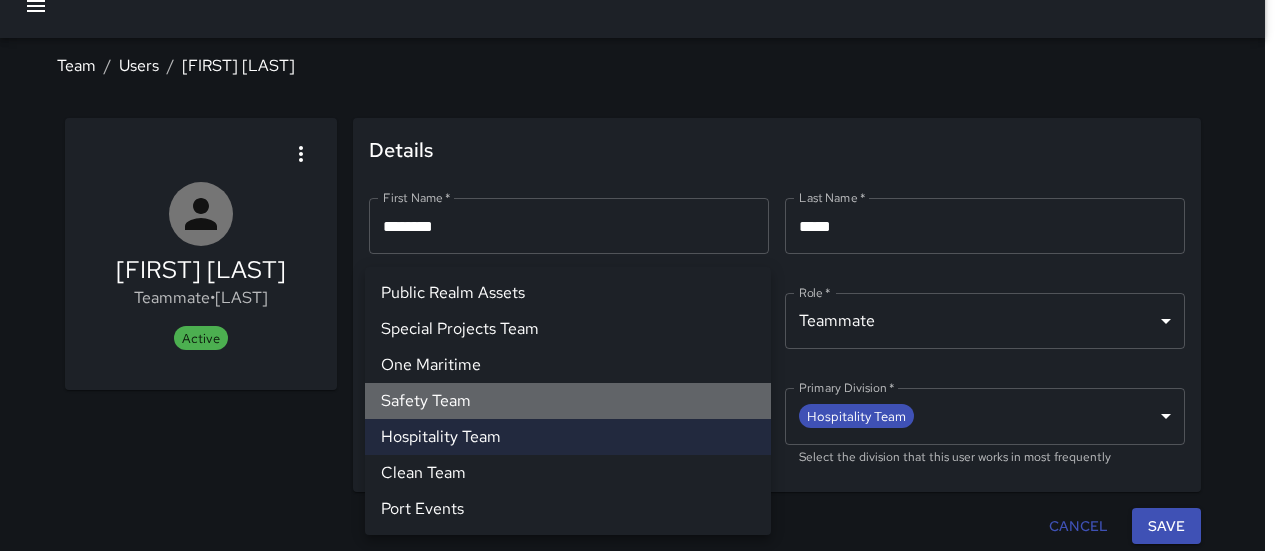 click on "Safety Team" at bounding box center [568, 401] 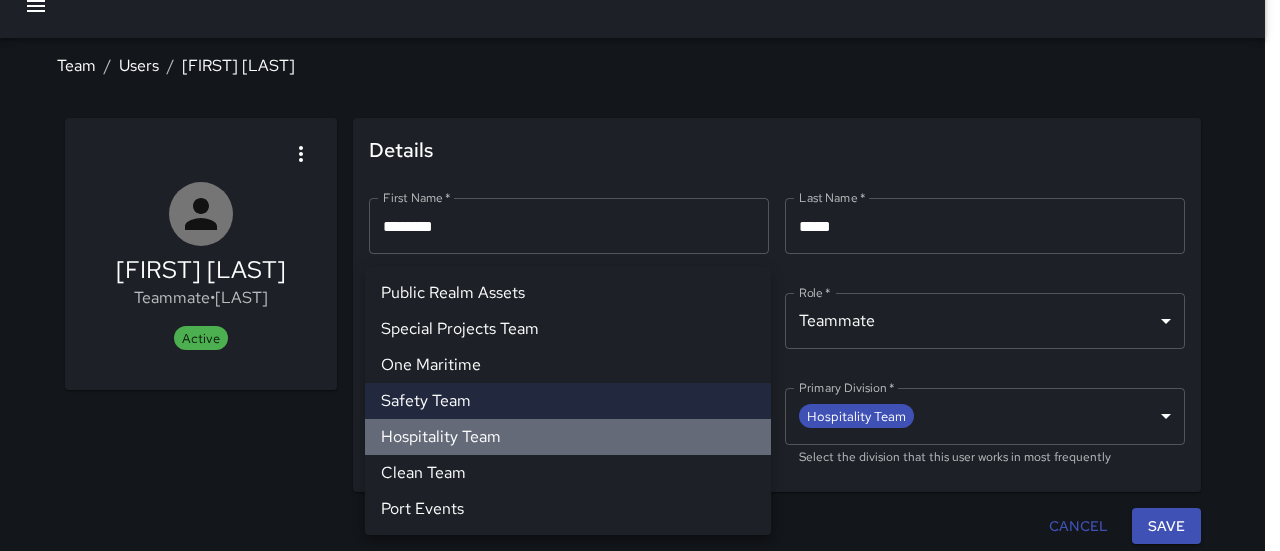 click on "Hospitality Team" at bounding box center [568, 437] 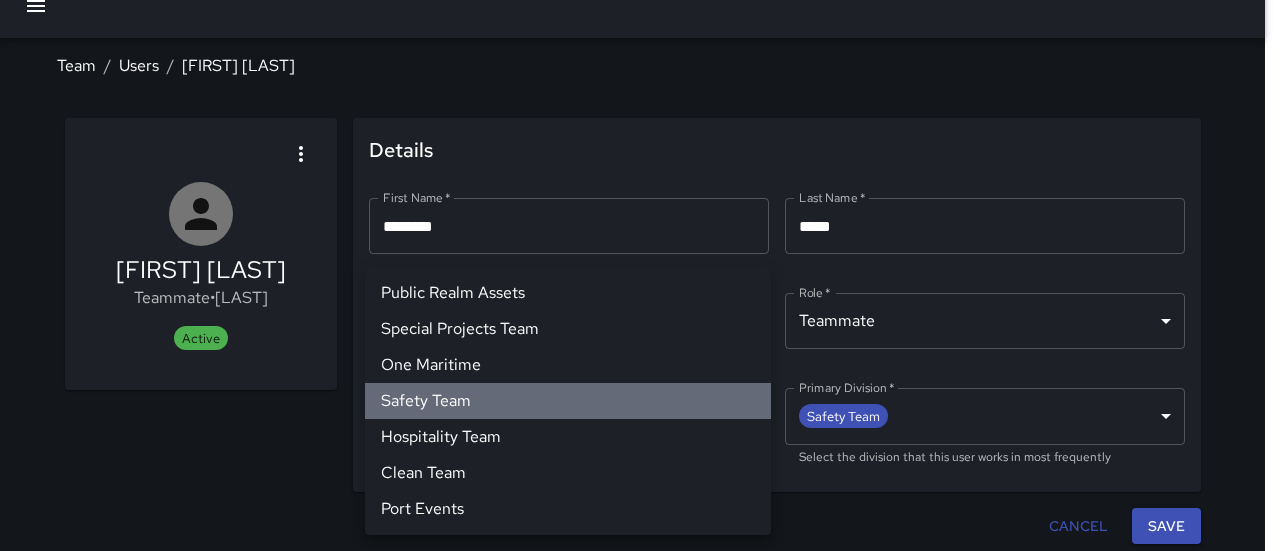 click on "Safety Team" at bounding box center (568, 401) 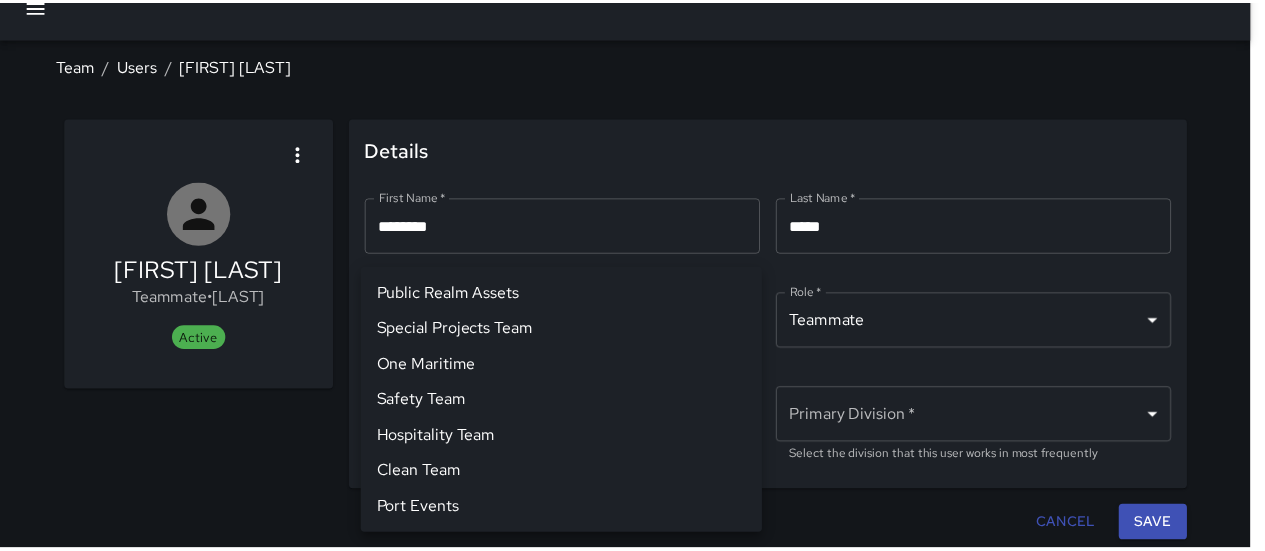 scroll, scrollTop: 26, scrollLeft: 0, axis: vertical 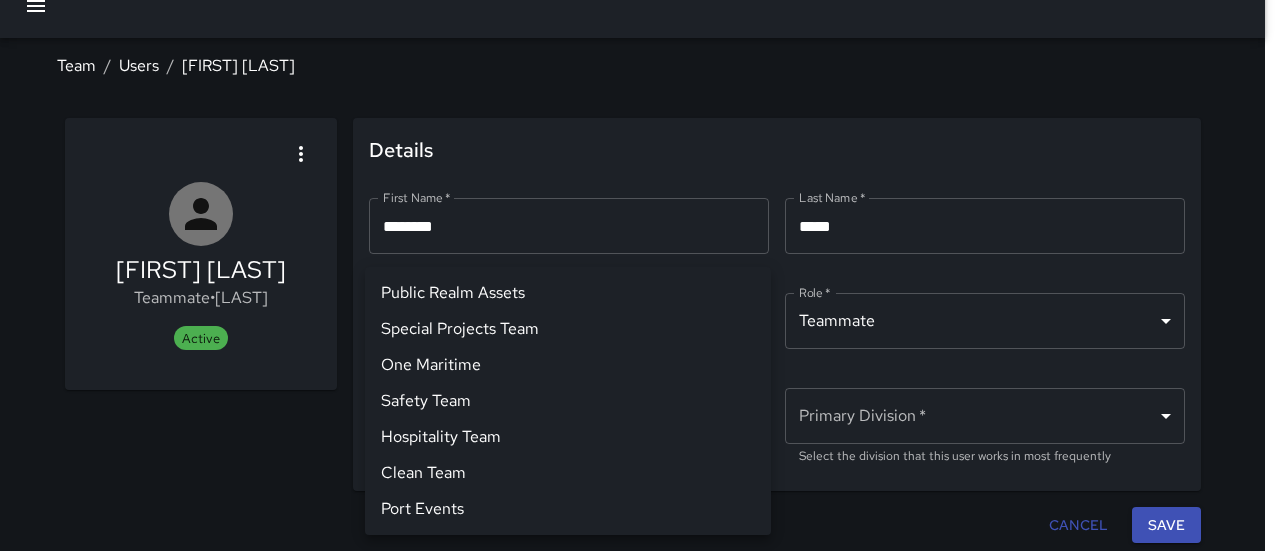 click at bounding box center [640, 275] 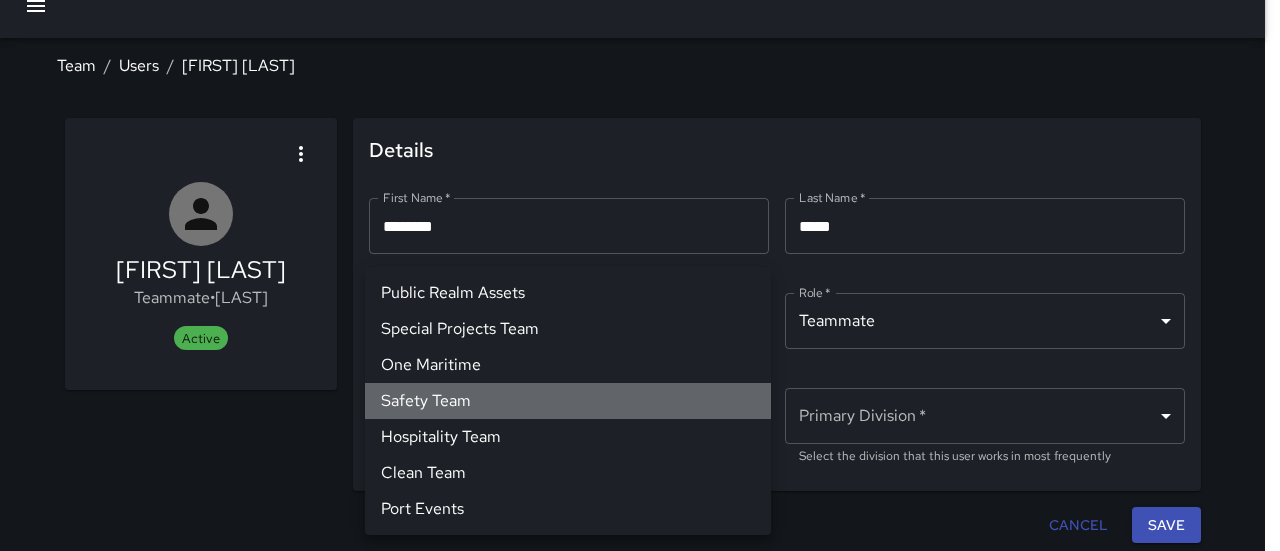 click on "Safety Team" at bounding box center (568, 401) 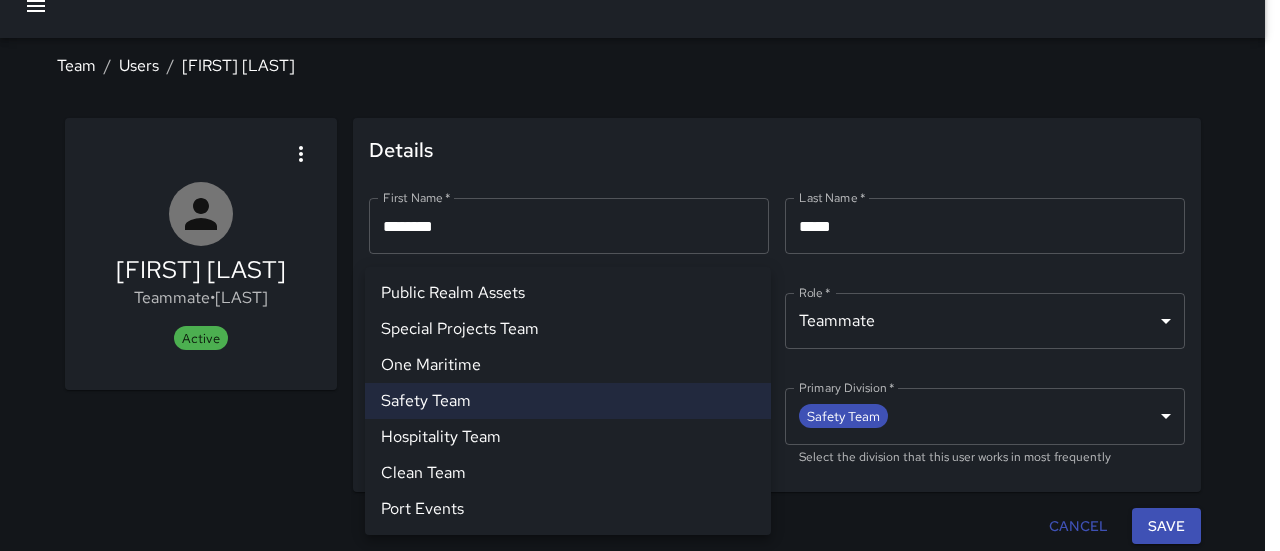 click at bounding box center (640, 275) 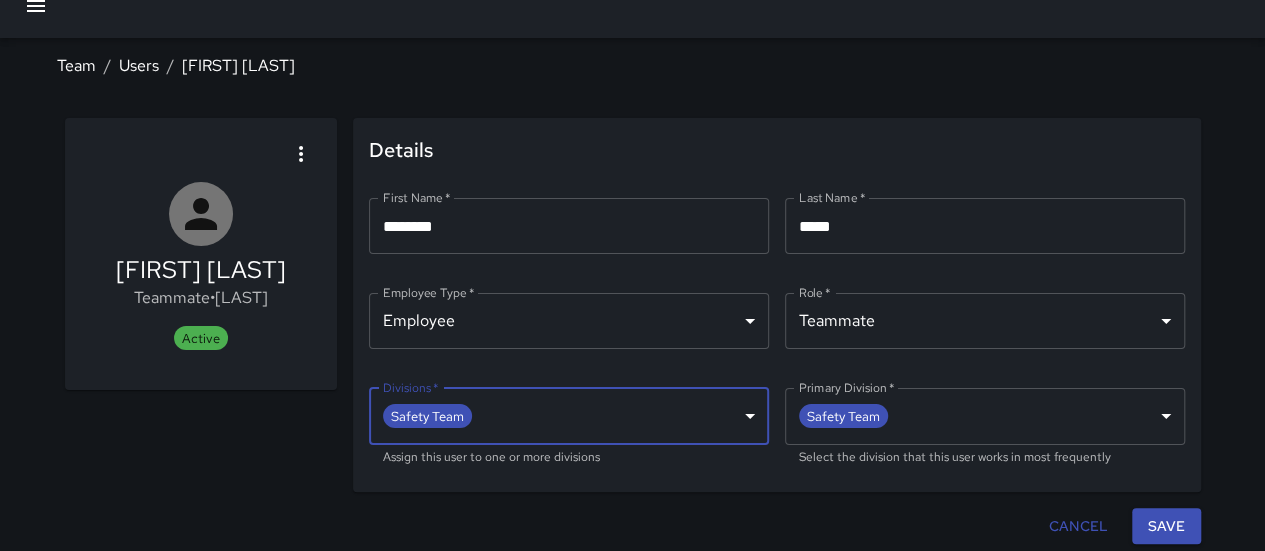 scroll, scrollTop: 0, scrollLeft: 0, axis: both 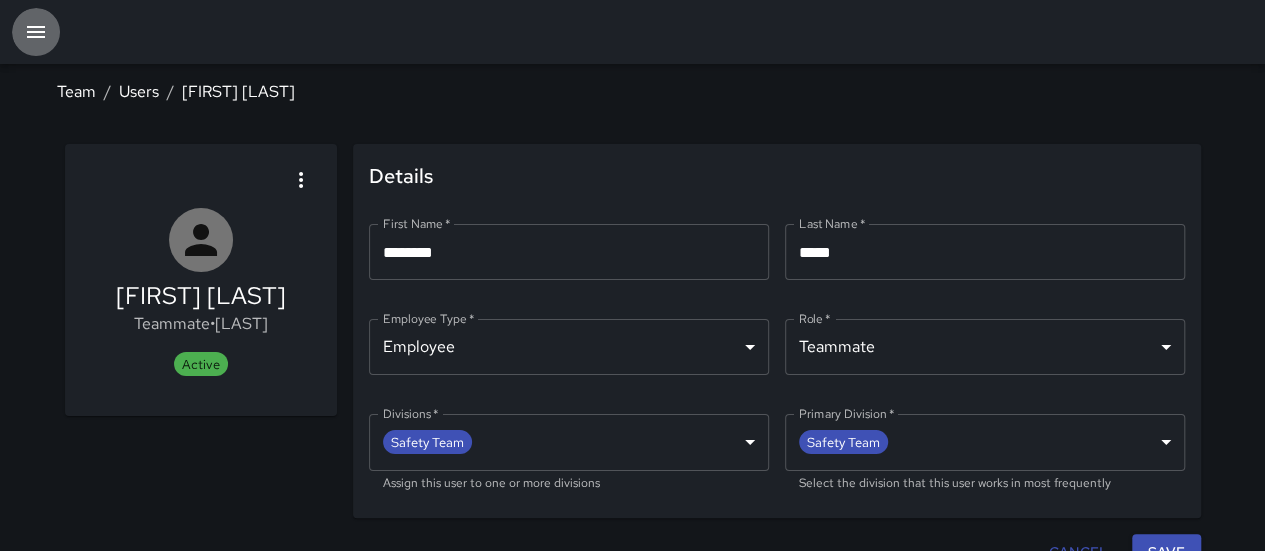 click 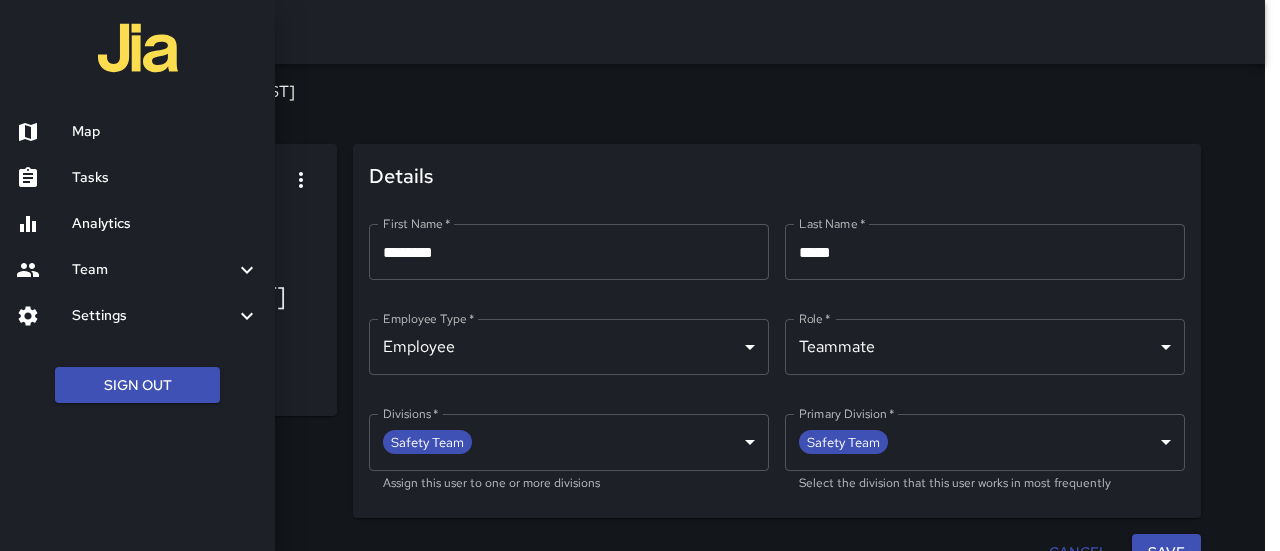 click at bounding box center (640, 275) 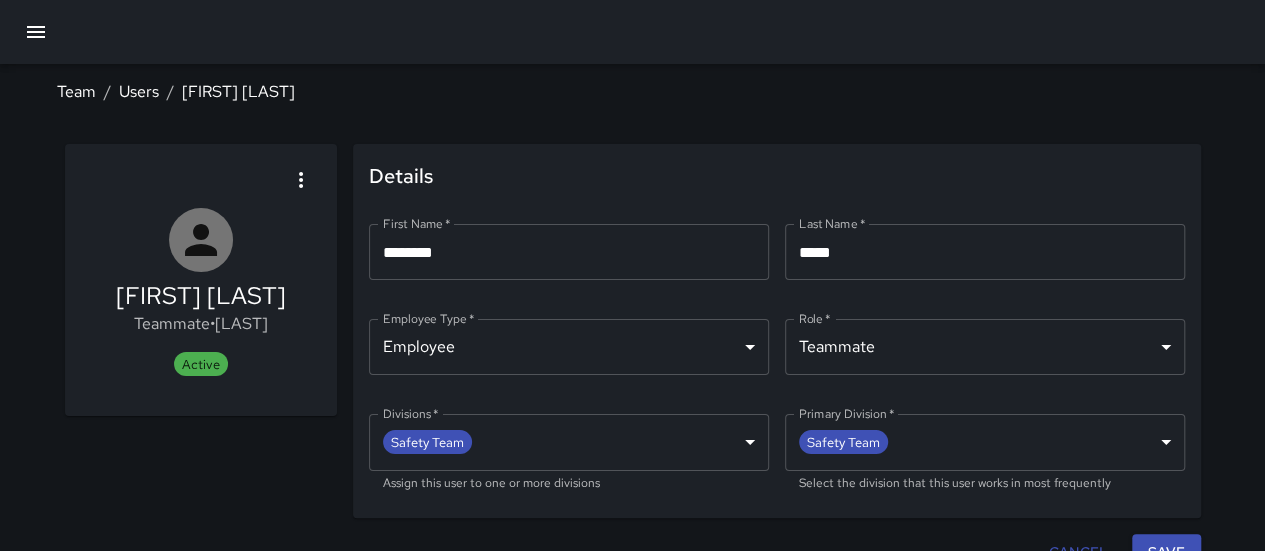 click 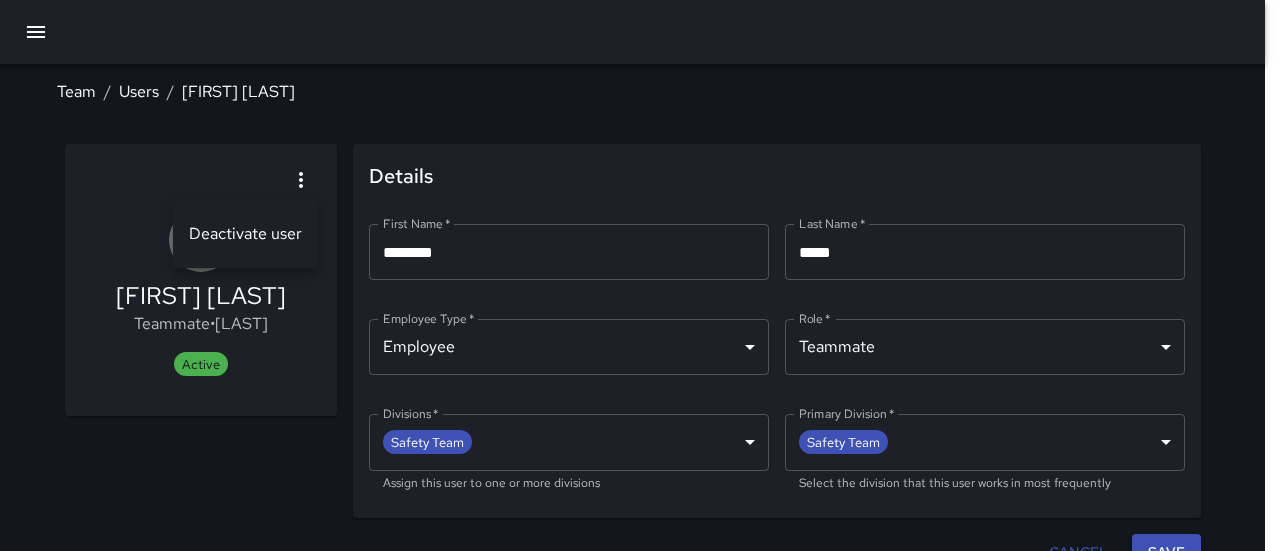 click at bounding box center (640, 275) 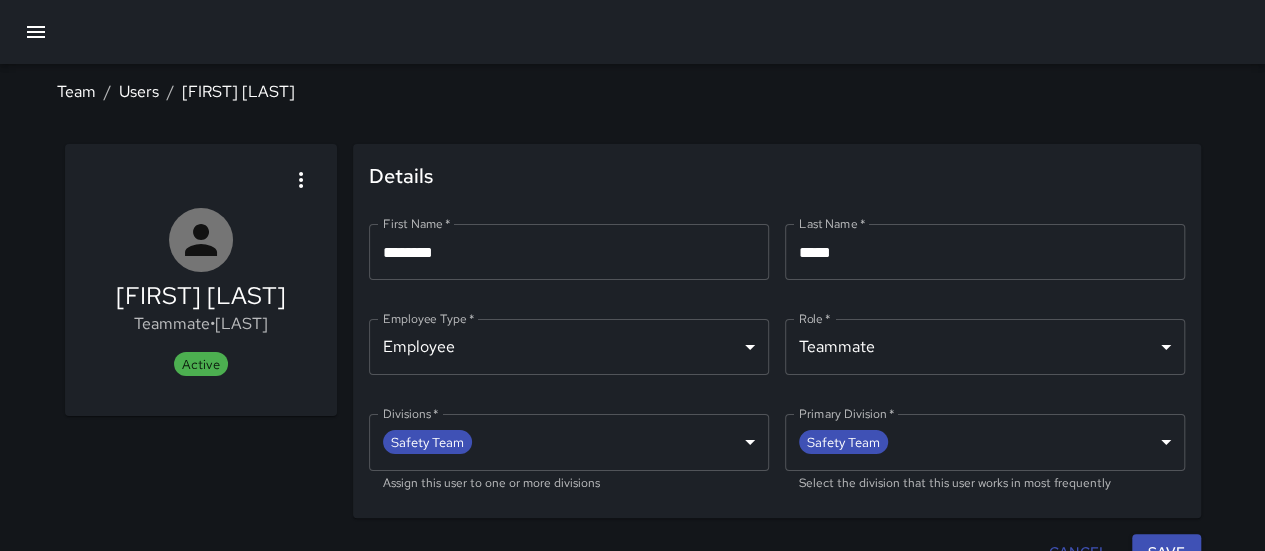 click on "Team / Users / [FIRST] [LAST]" at bounding box center [633, 92] 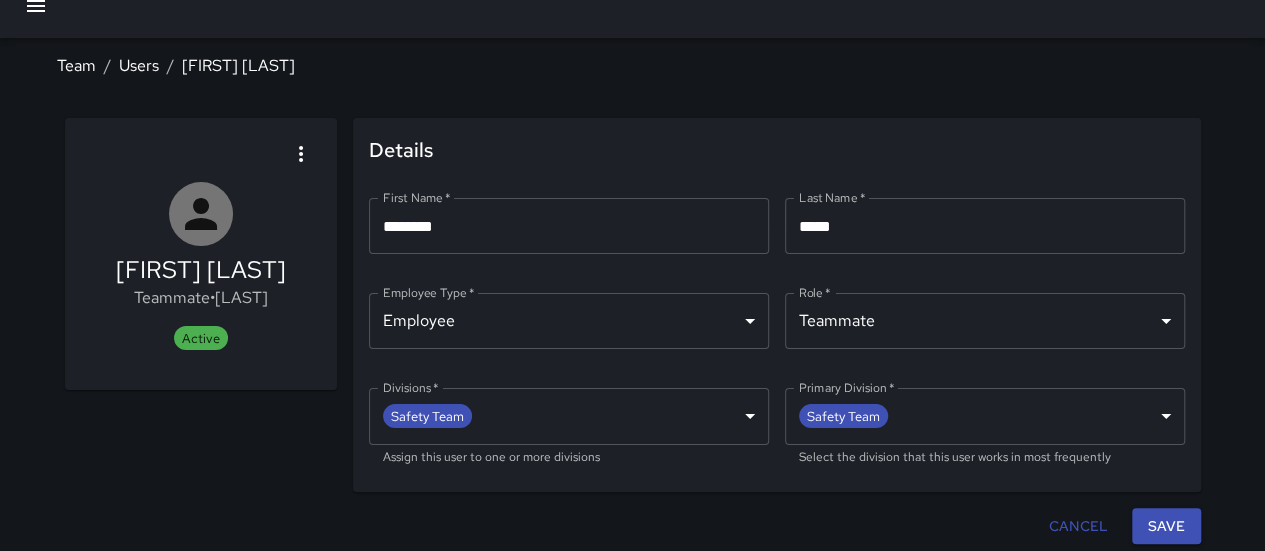 scroll, scrollTop: 0, scrollLeft: 0, axis: both 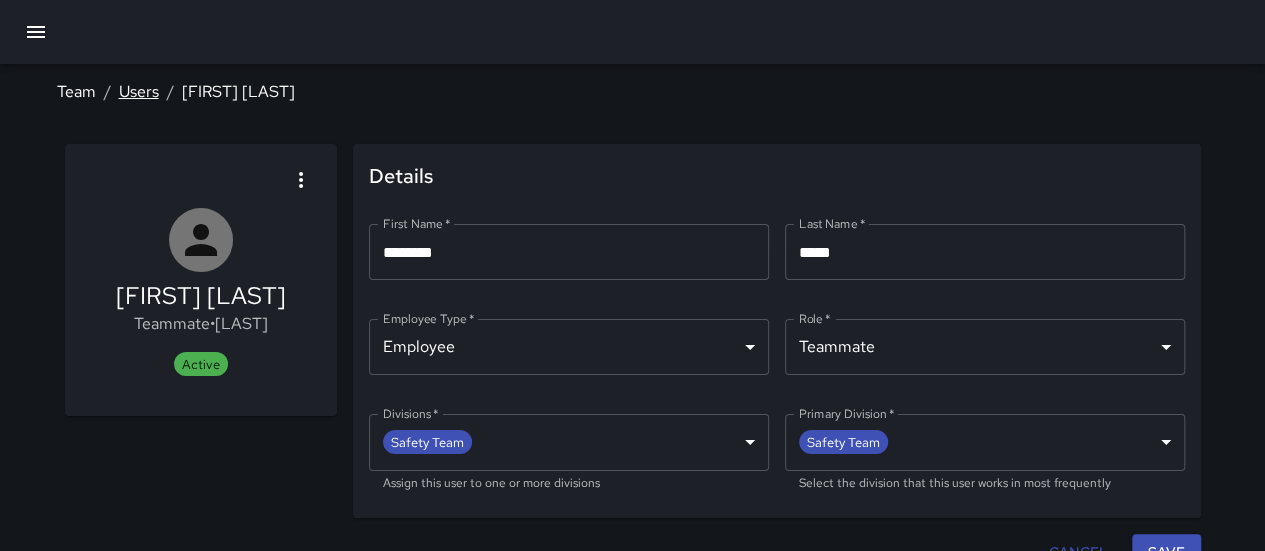click on "Users" at bounding box center (139, 91) 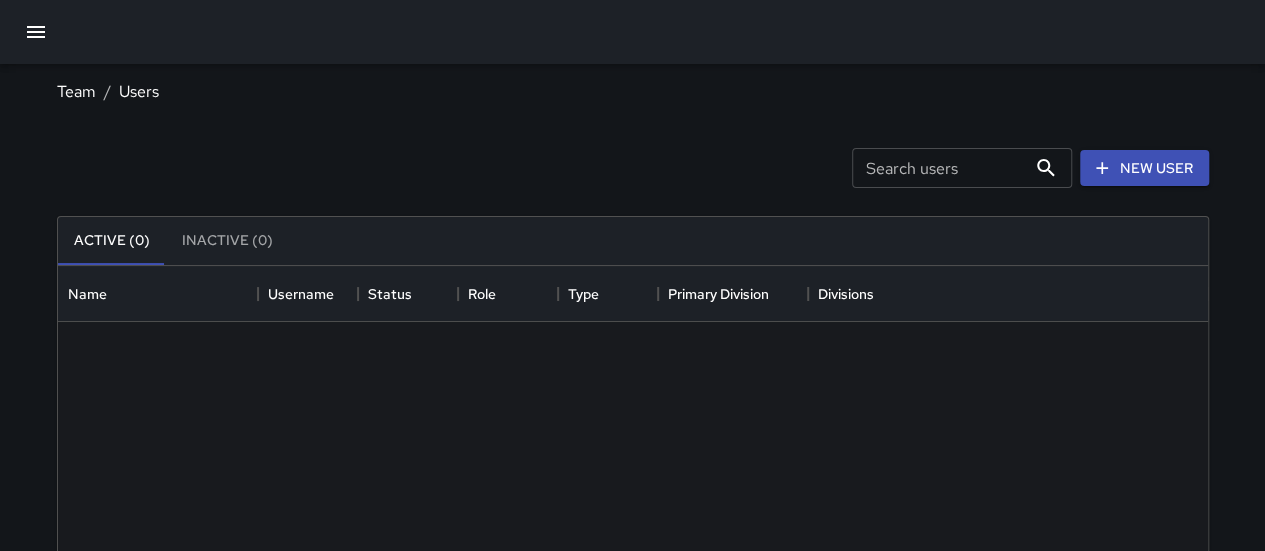 scroll, scrollTop: 16, scrollLeft: 16, axis: both 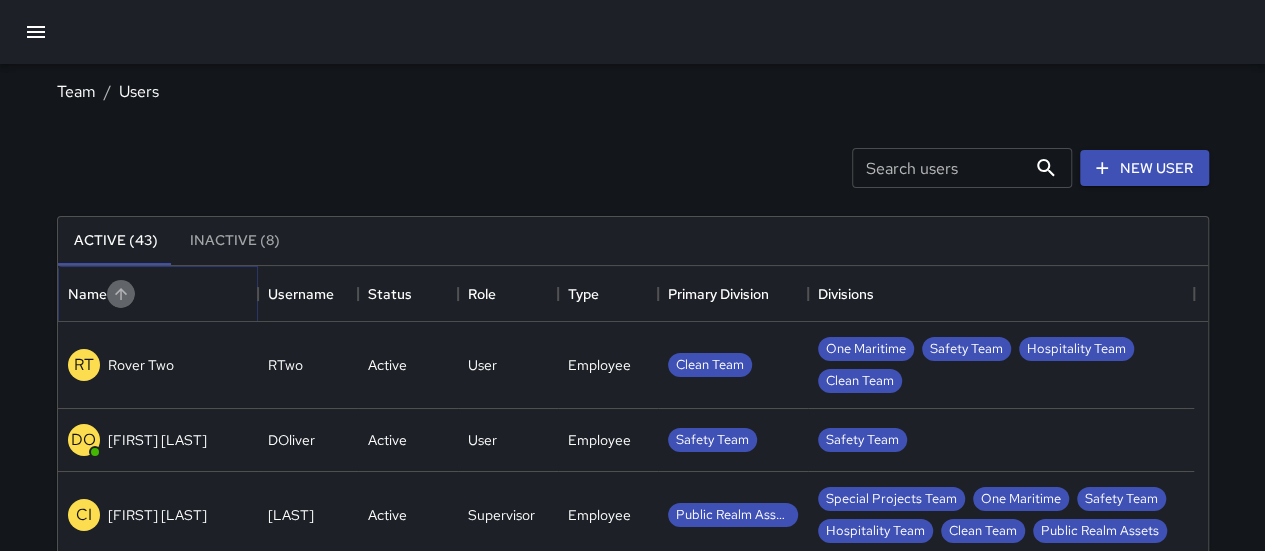 click 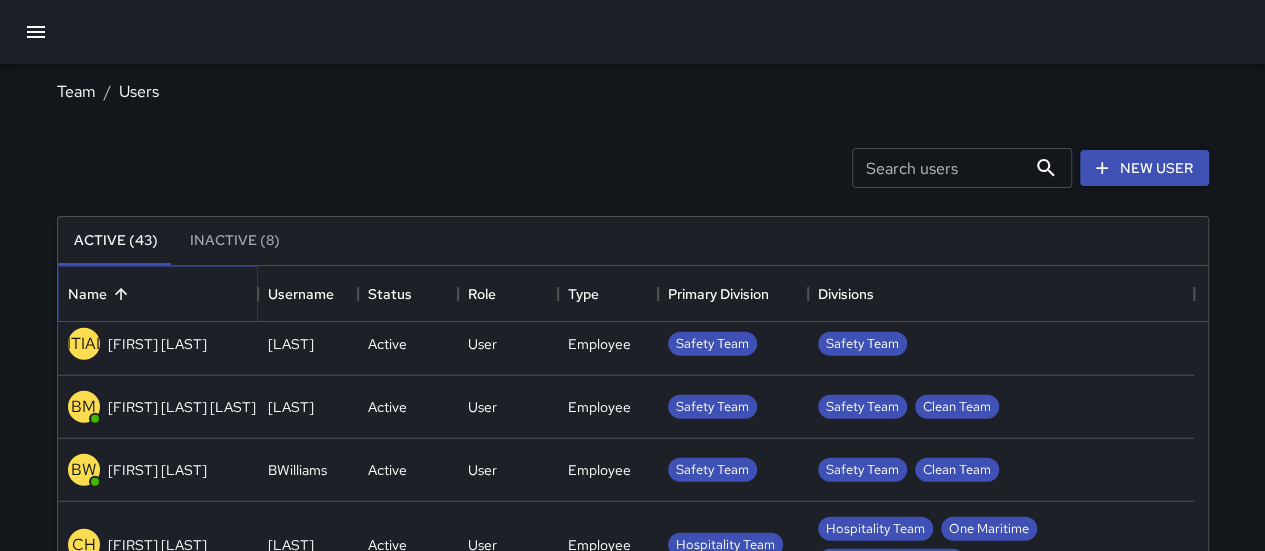 scroll, scrollTop: 207, scrollLeft: 0, axis: vertical 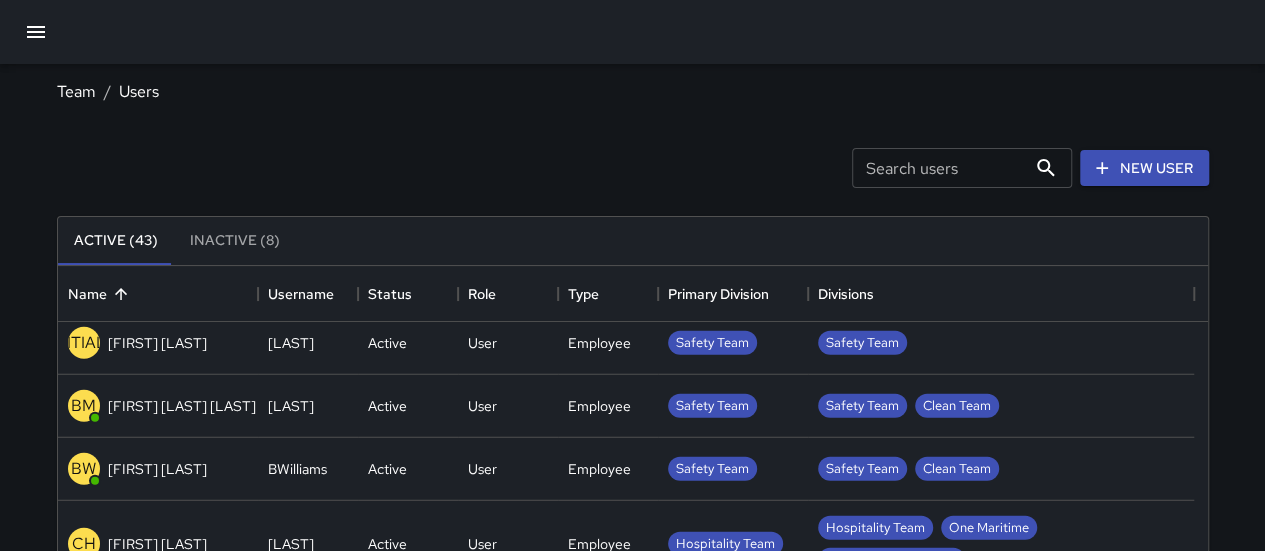 click on "[FIRST] [LAST] [LAST]" at bounding box center [182, 406] 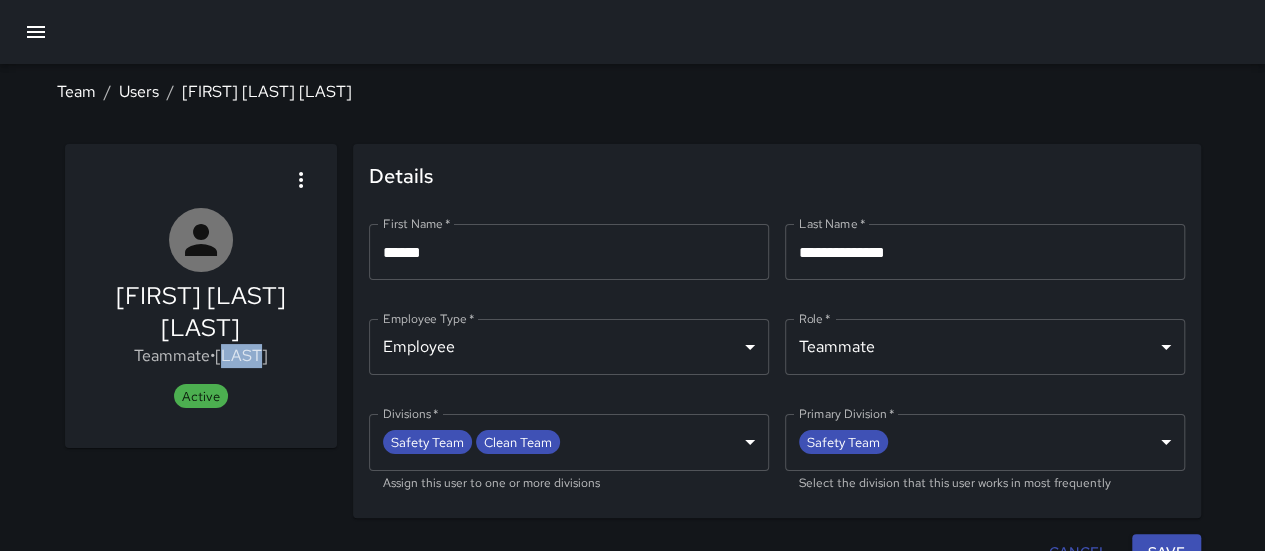 drag, startPoint x: 263, startPoint y: 323, endPoint x: 225, endPoint y: 321, distance: 38.052597 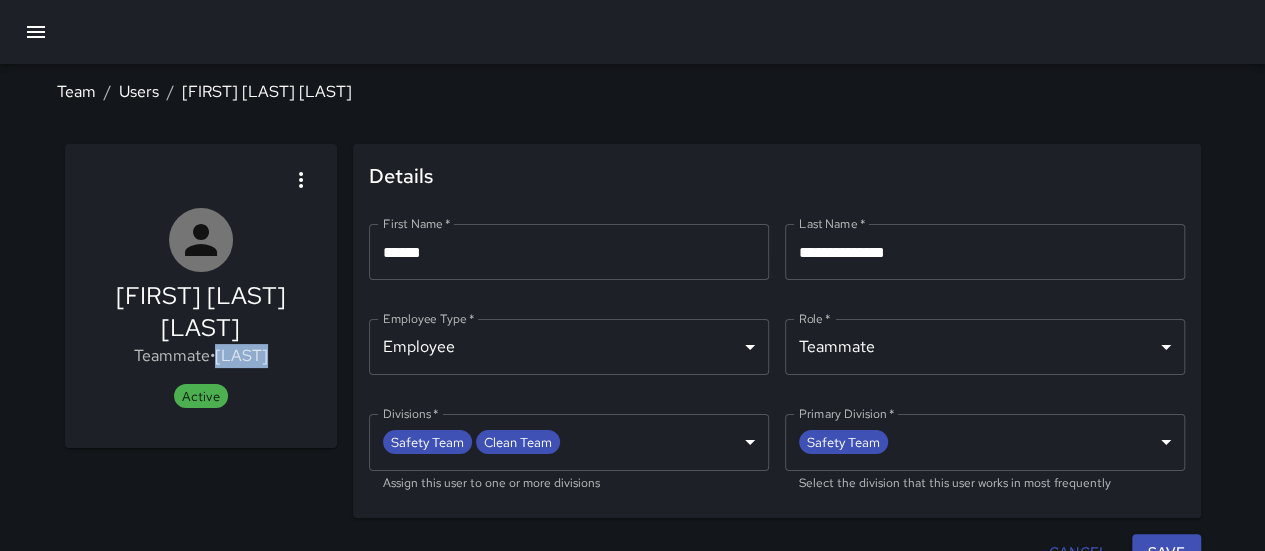 drag, startPoint x: 270, startPoint y: 330, endPoint x: 210, endPoint y: 323, distance: 60.40695 